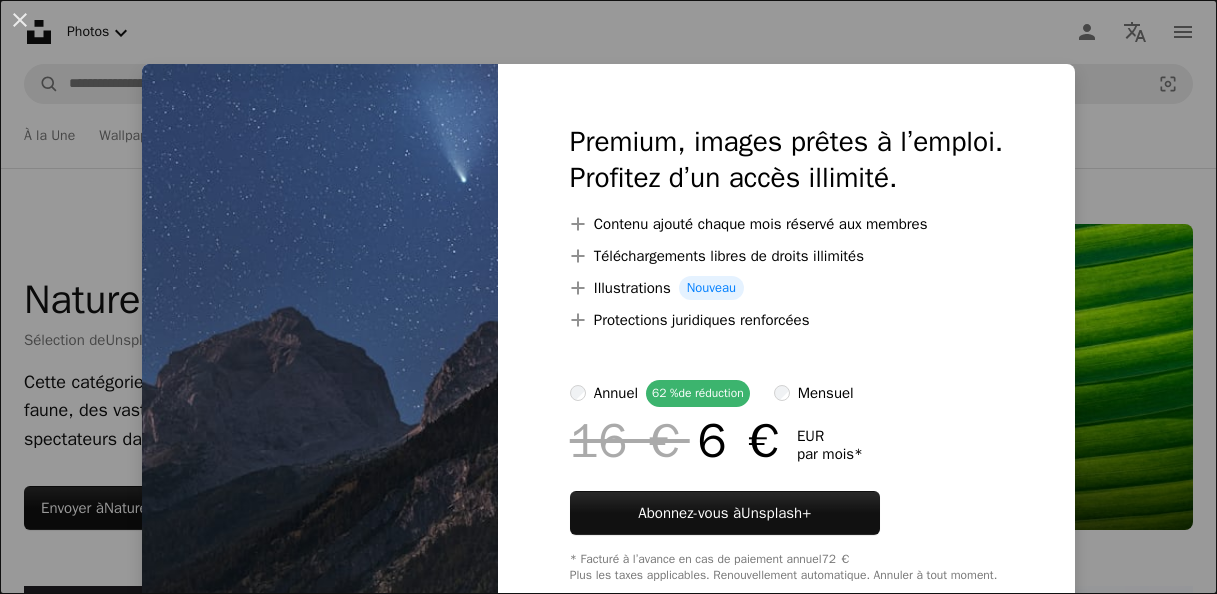 scroll, scrollTop: 7300, scrollLeft: 0, axis: vertical 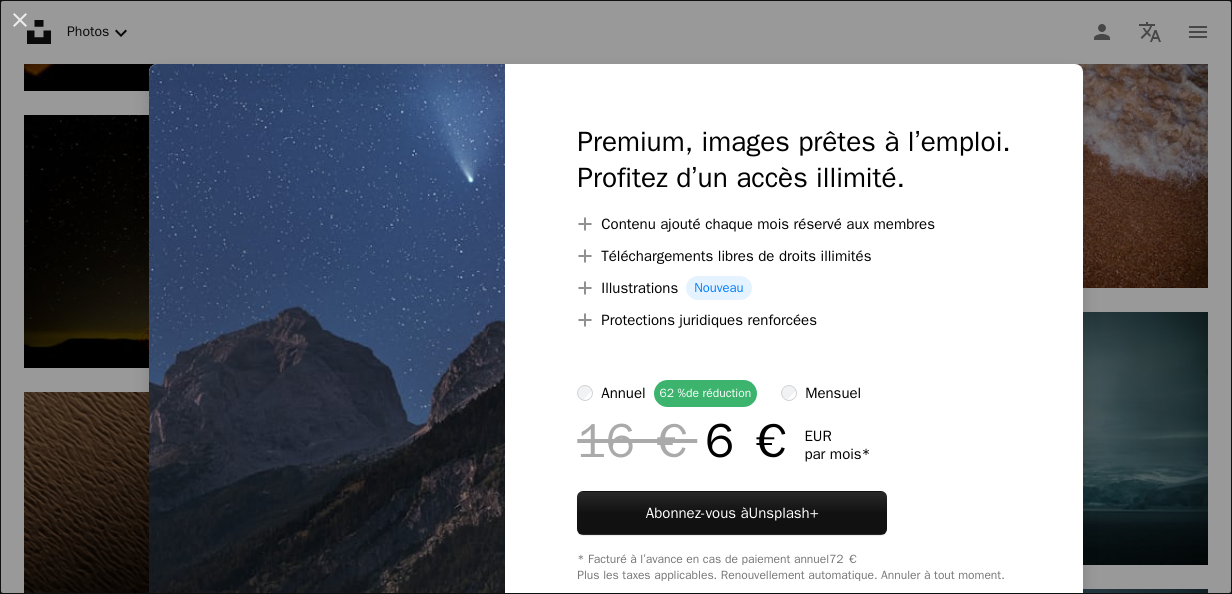 click on "An X shape Premium, images prêtes à l’emploi. Profitez d’un accès illimité. A plus sign Contenu ajouté chaque mois réservé aux membres A plus sign Téléchargements libres de droits illimités A plus sign Illustrations  Nouveau A plus sign Protections juridiques renforcées annuel 62 %  de réduction mensuel 16 €   6 € EUR par mois * Abonnez-vous à  Unsplash+ * Facturé à l’avance en cas de paiement annuel  72 € Plus les taxes applicables. Renouvellement automatique. Annuler à tout moment." at bounding box center [616, 297] 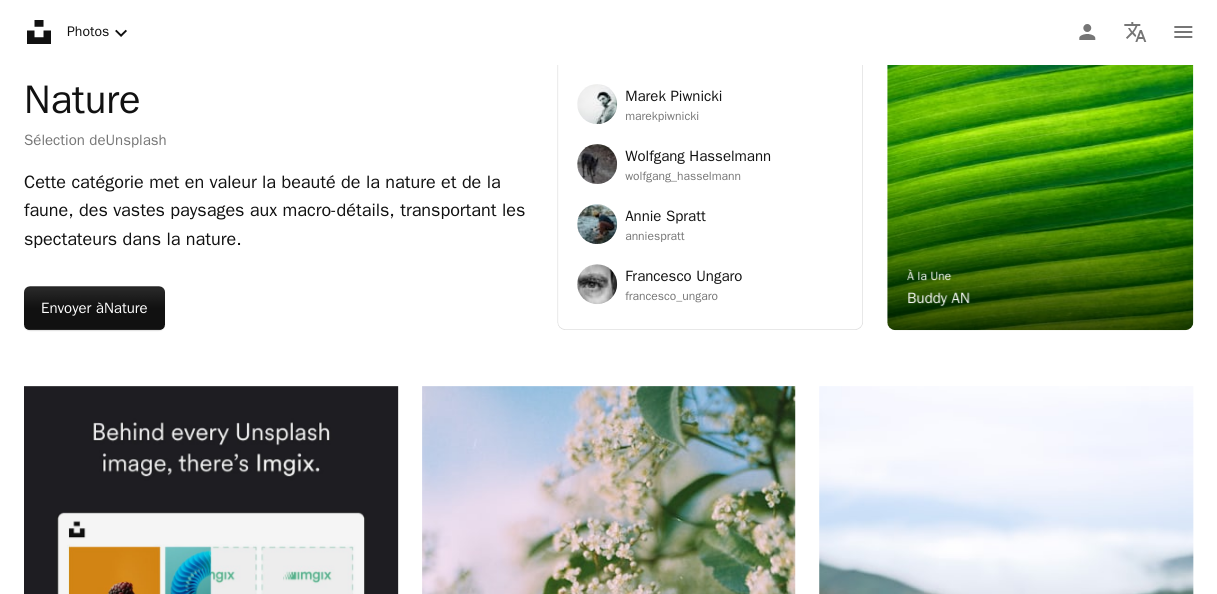 scroll, scrollTop: 0, scrollLeft: 0, axis: both 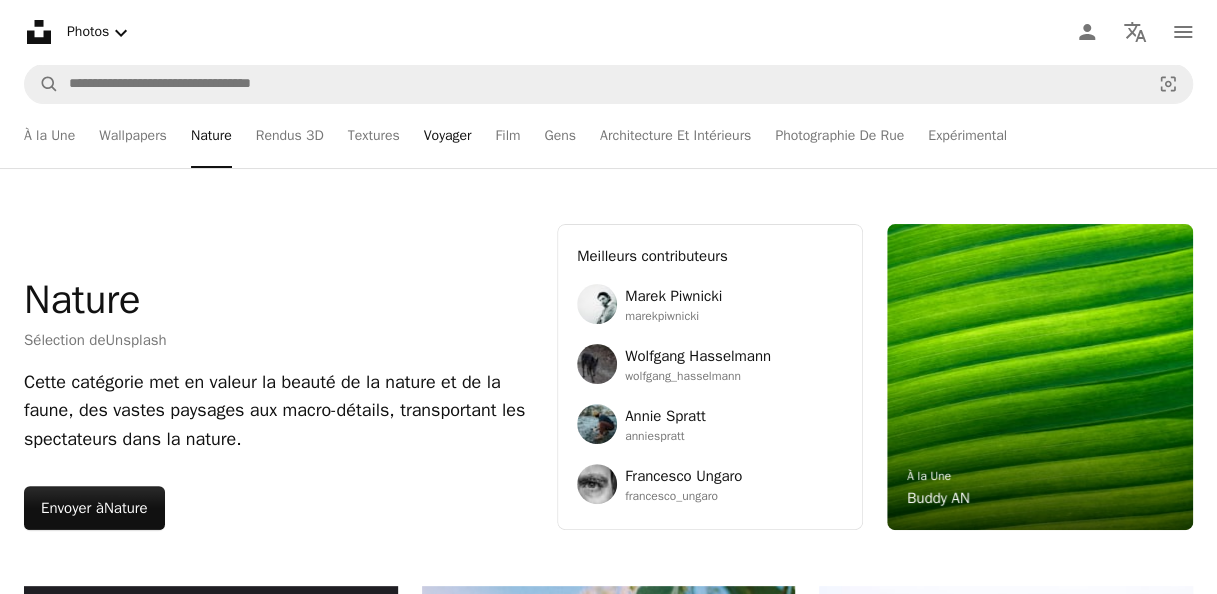 click on "Voyager" at bounding box center [448, 136] 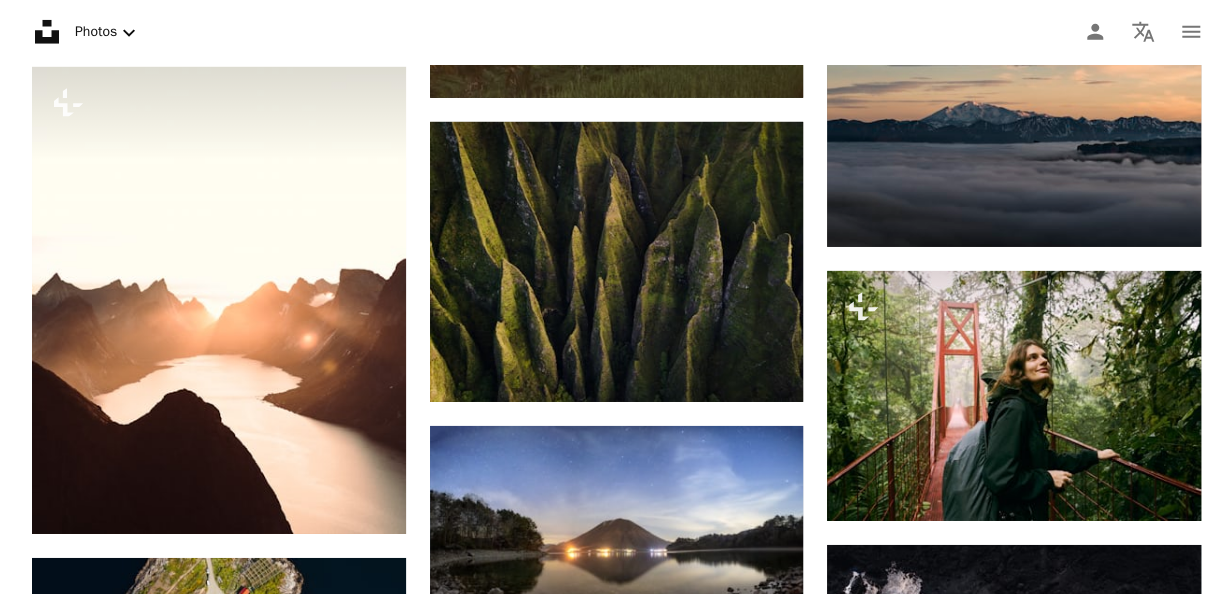 scroll, scrollTop: 2900, scrollLeft: 0, axis: vertical 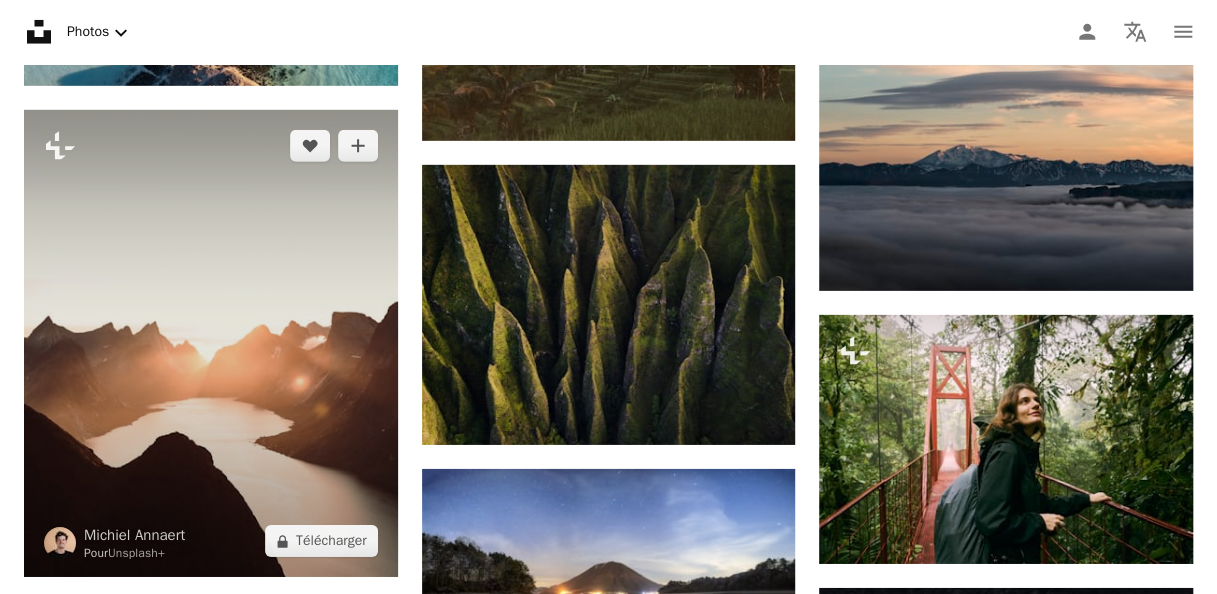 click at bounding box center [211, 343] 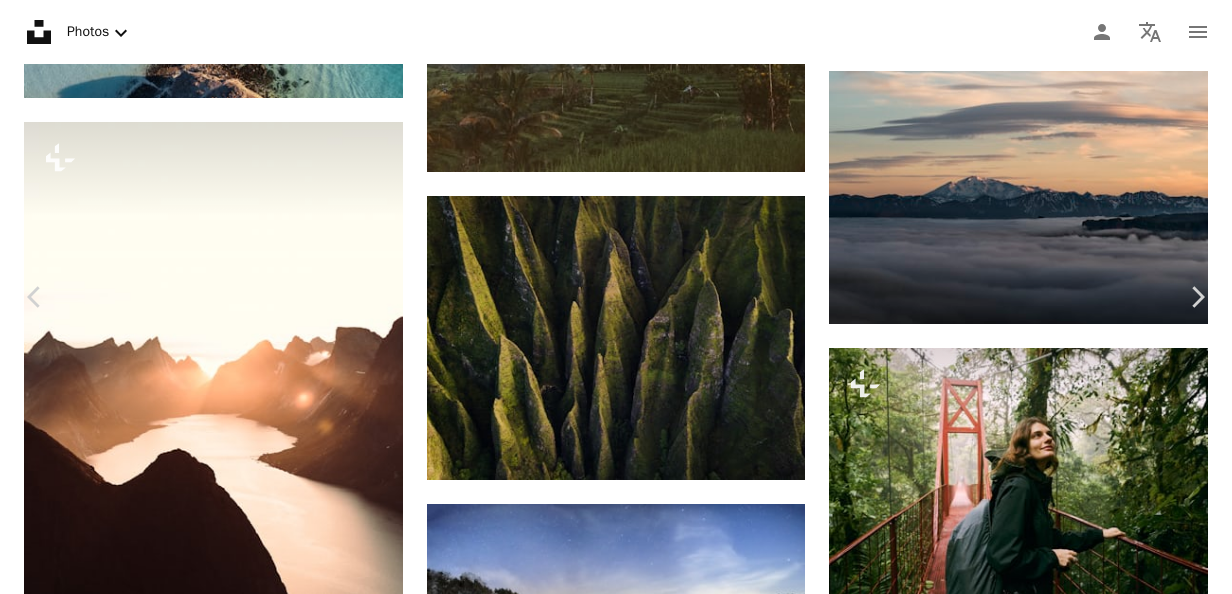 scroll, scrollTop: 0, scrollLeft: 0, axis: both 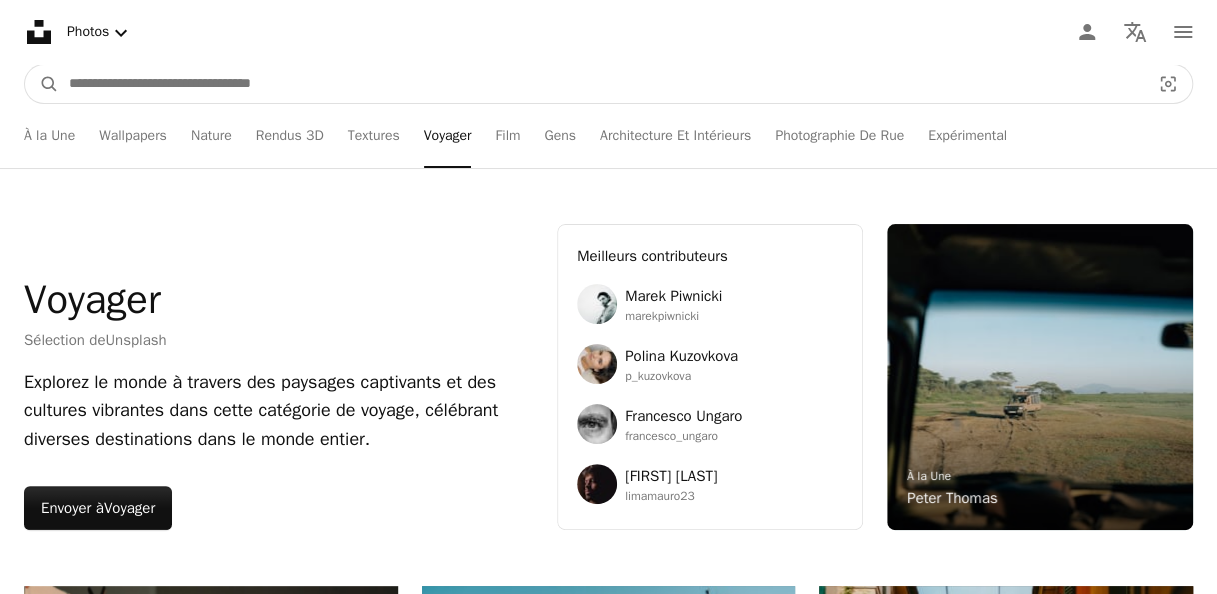 click at bounding box center (601, 84) 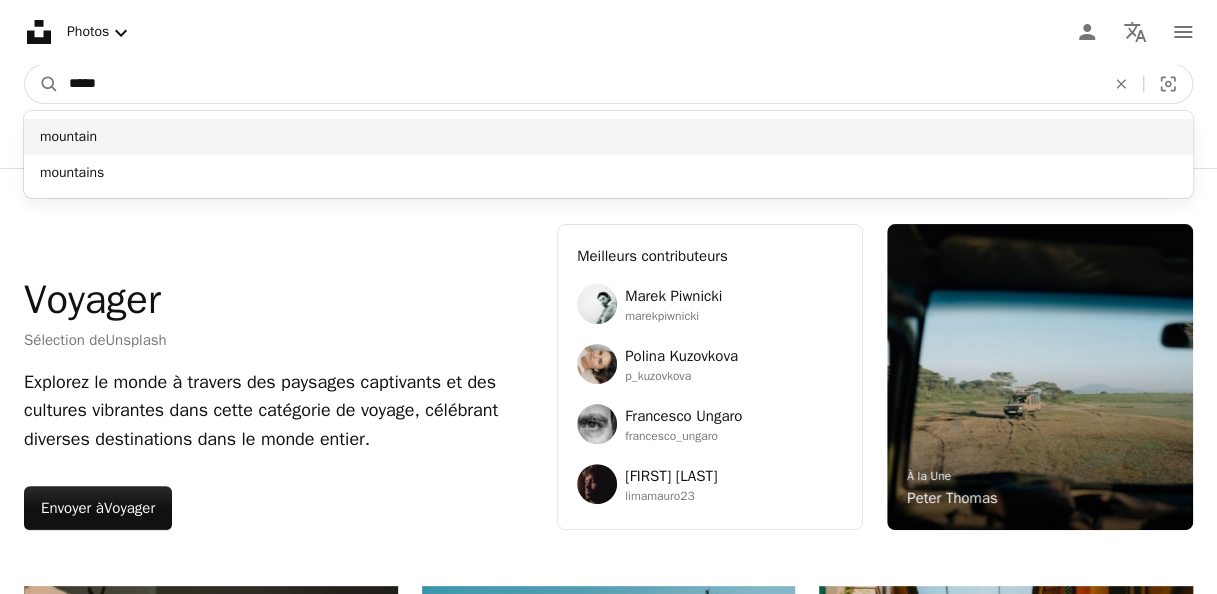 type on "*****" 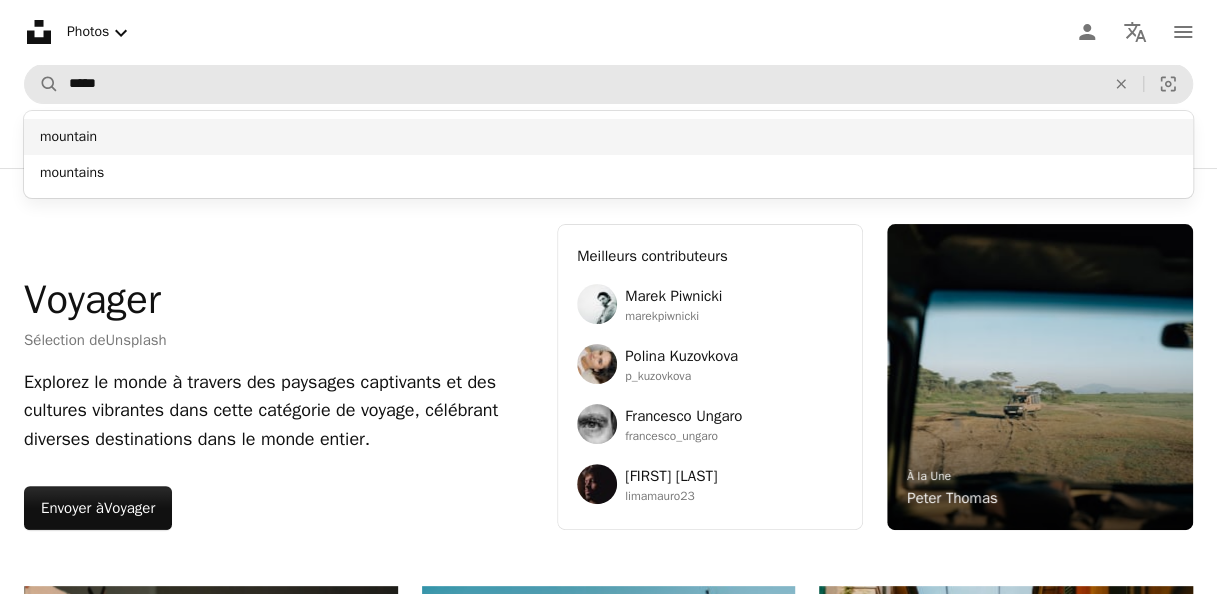 click on "mountain" at bounding box center [608, 137] 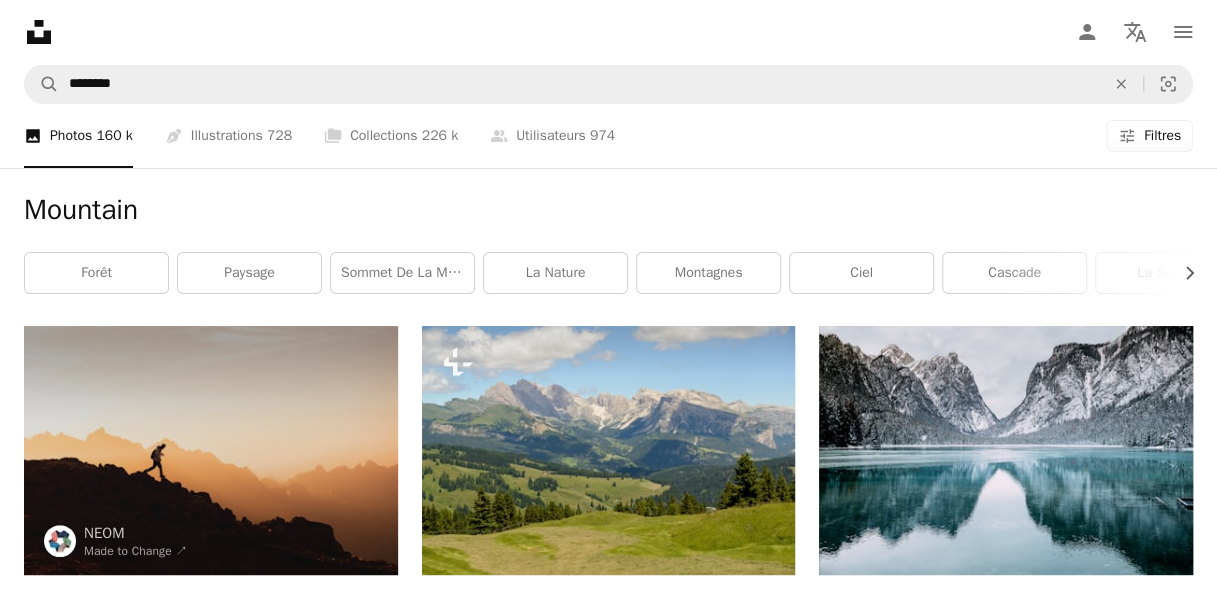 click on "Filtres" at bounding box center (1162, 136) 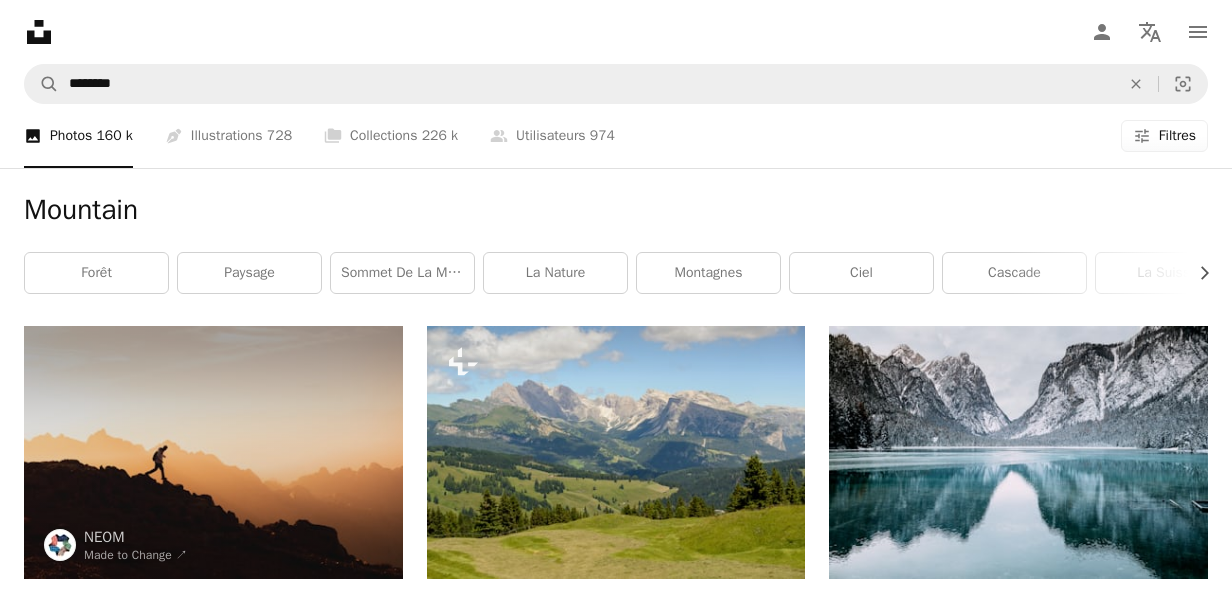 scroll, scrollTop: 100, scrollLeft: 0, axis: vertical 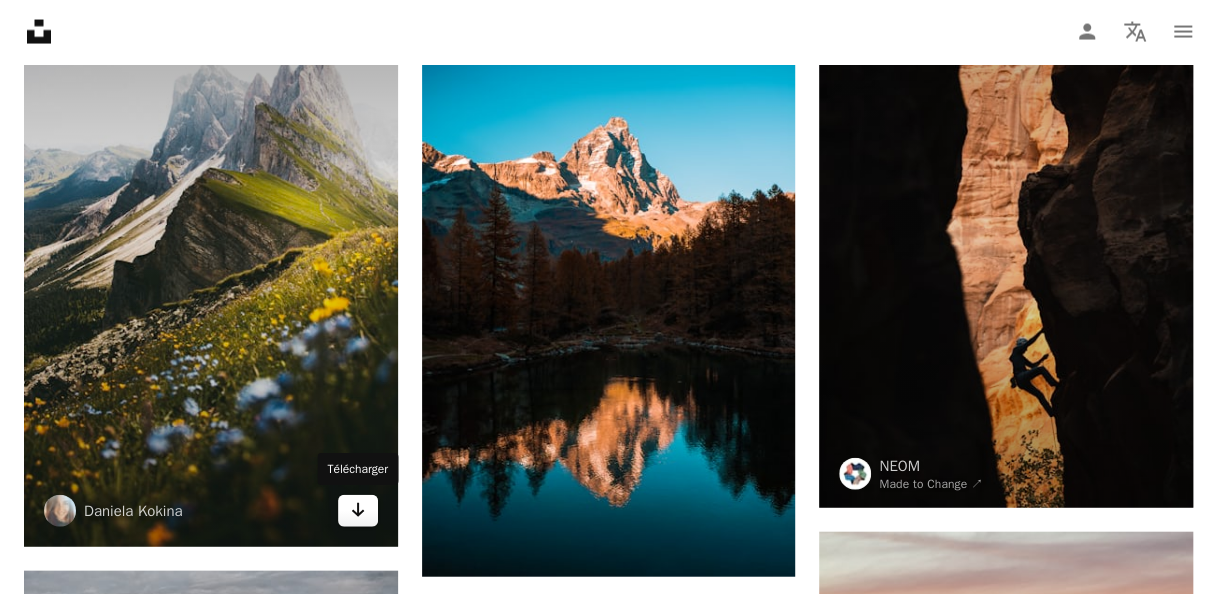 click on "Arrow pointing down" 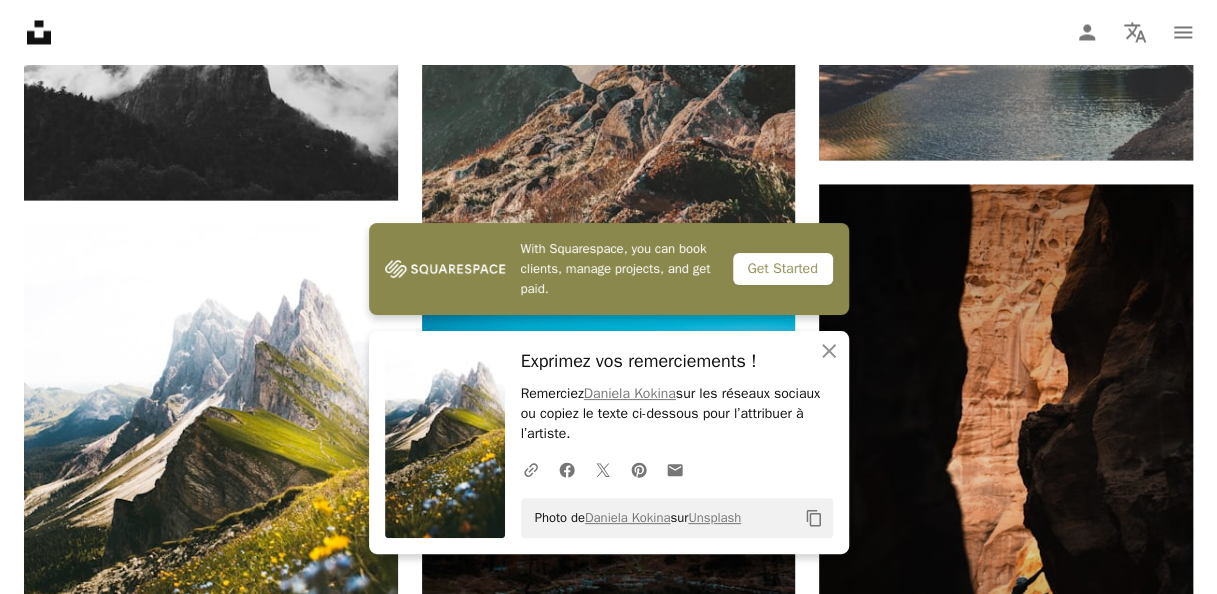 scroll, scrollTop: 1700, scrollLeft: 0, axis: vertical 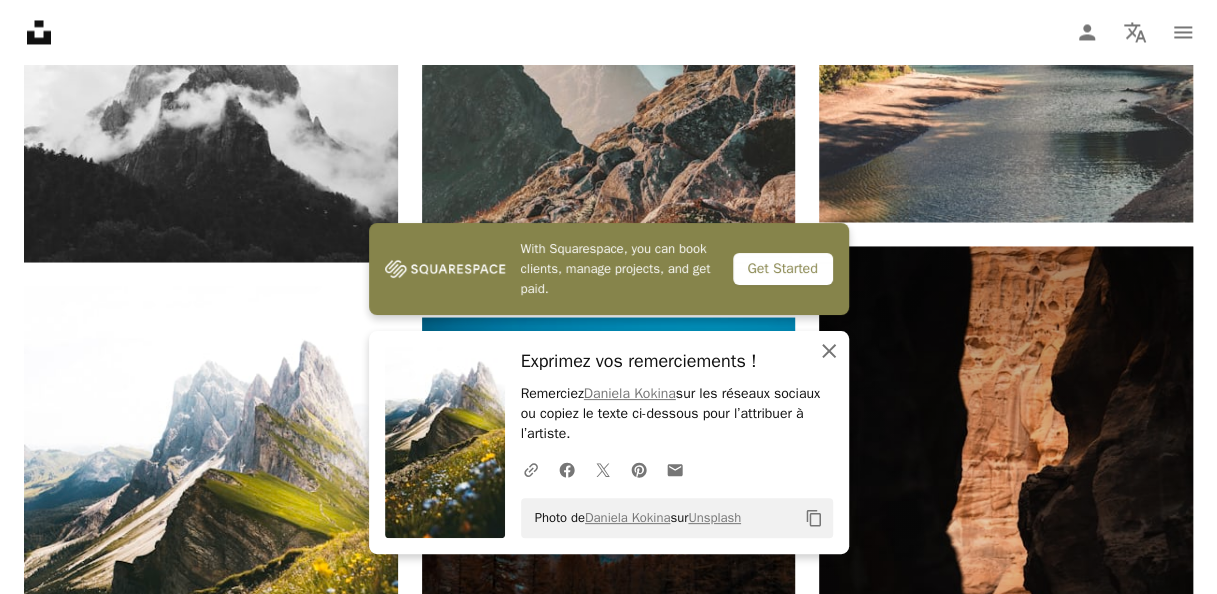 click on "An X shape" 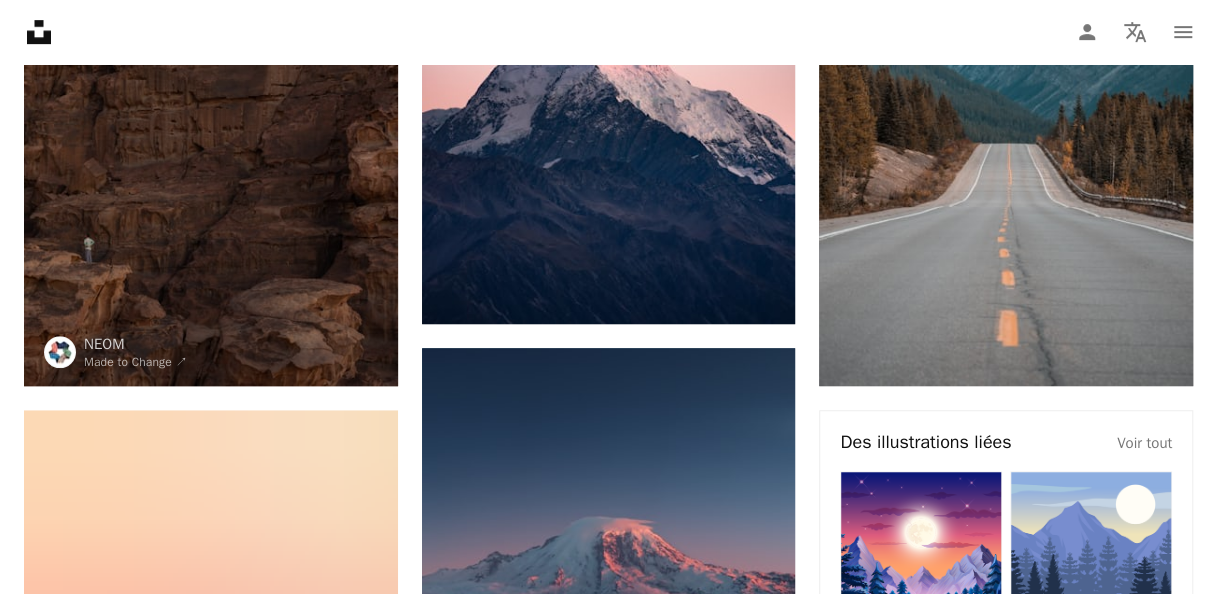 scroll, scrollTop: 400, scrollLeft: 0, axis: vertical 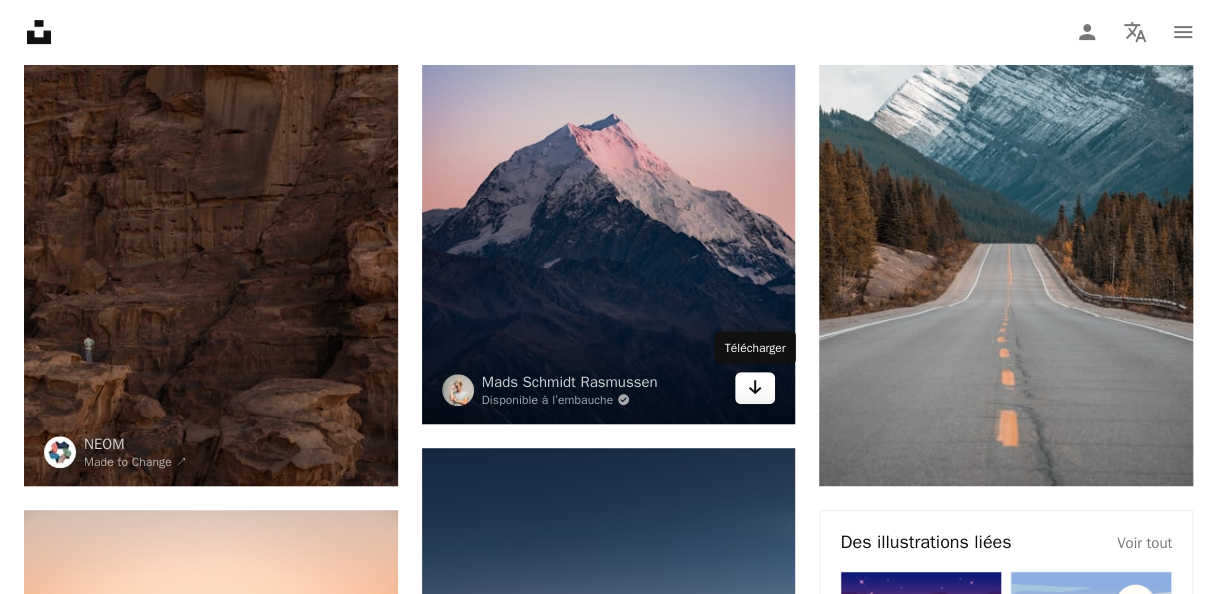 click on "Arrow pointing down" at bounding box center (755, 388) 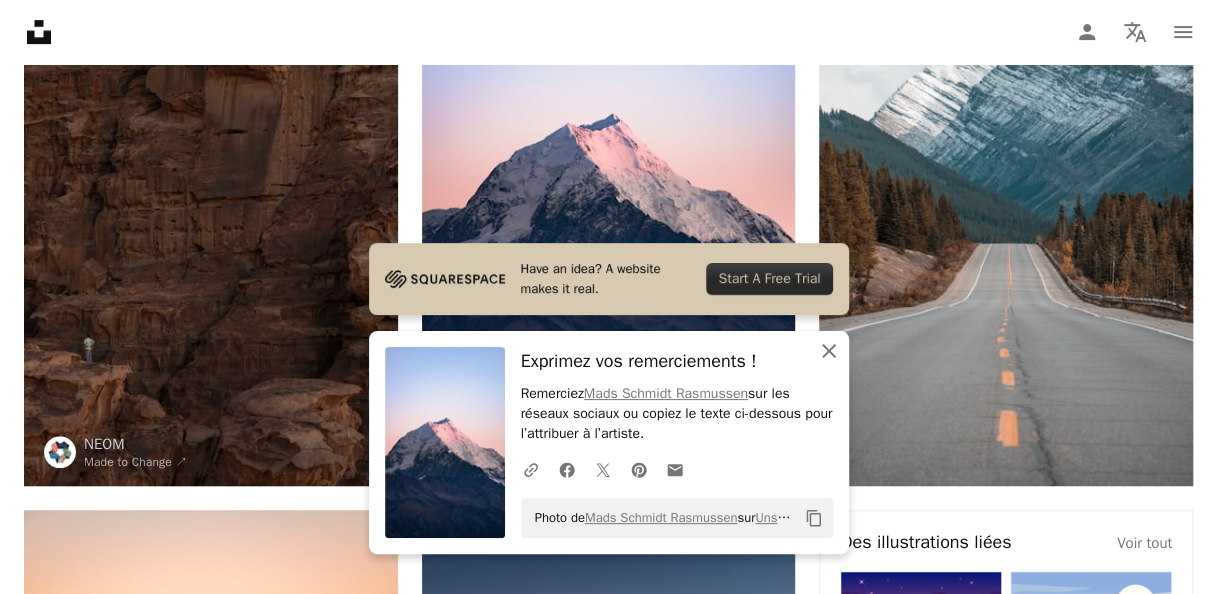 click on "An X shape" 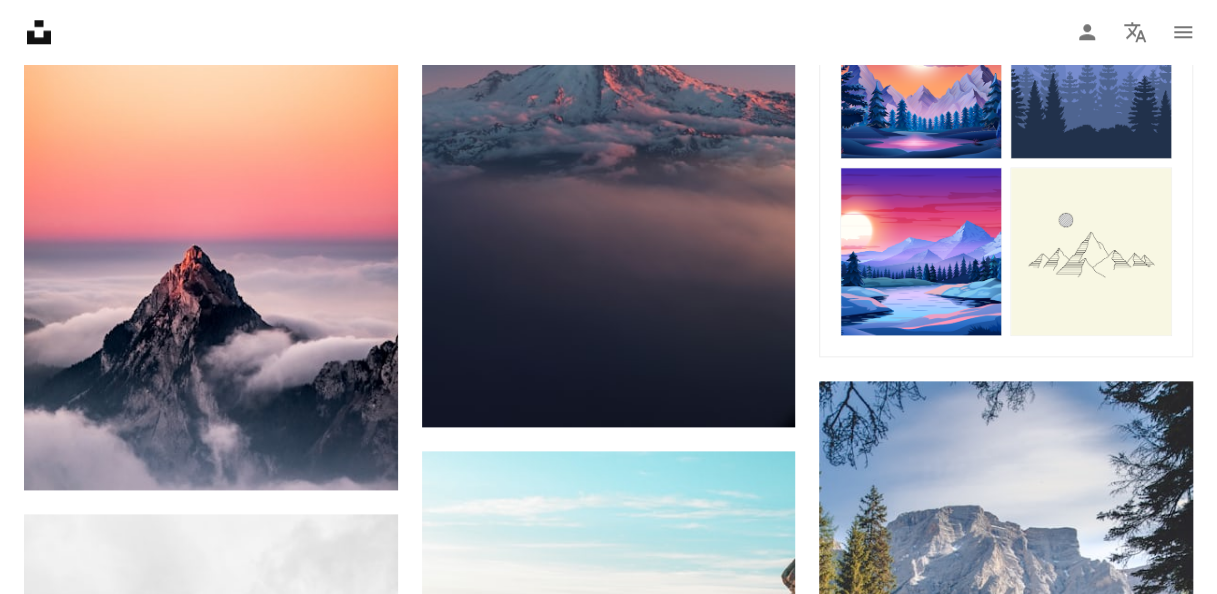 scroll, scrollTop: 1000, scrollLeft: 0, axis: vertical 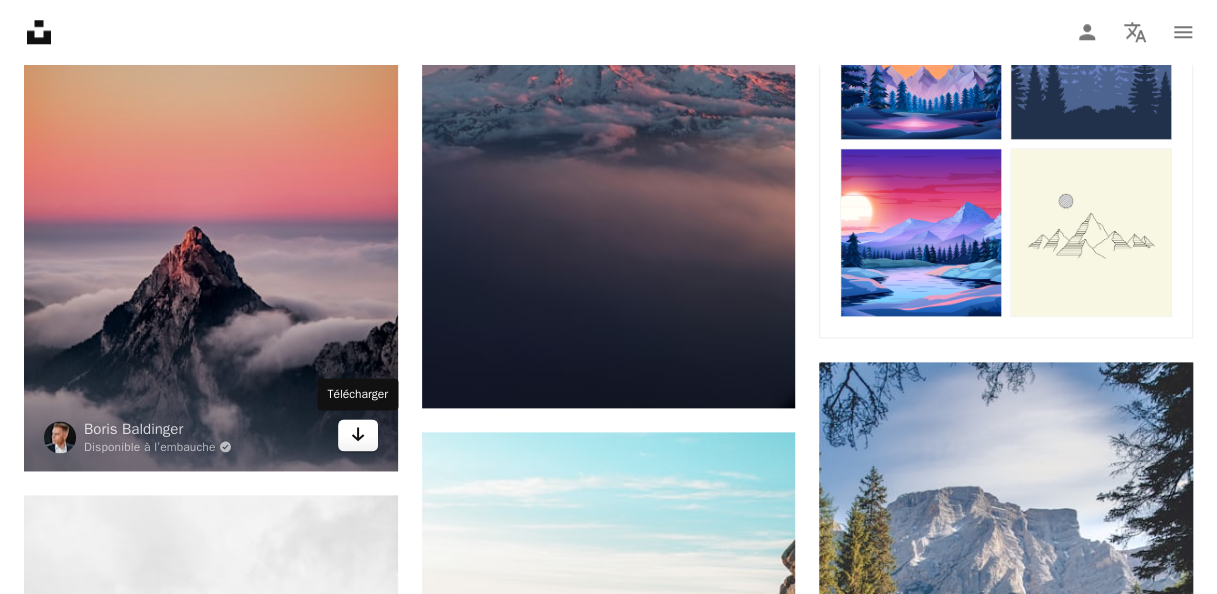click on "Arrow pointing down" 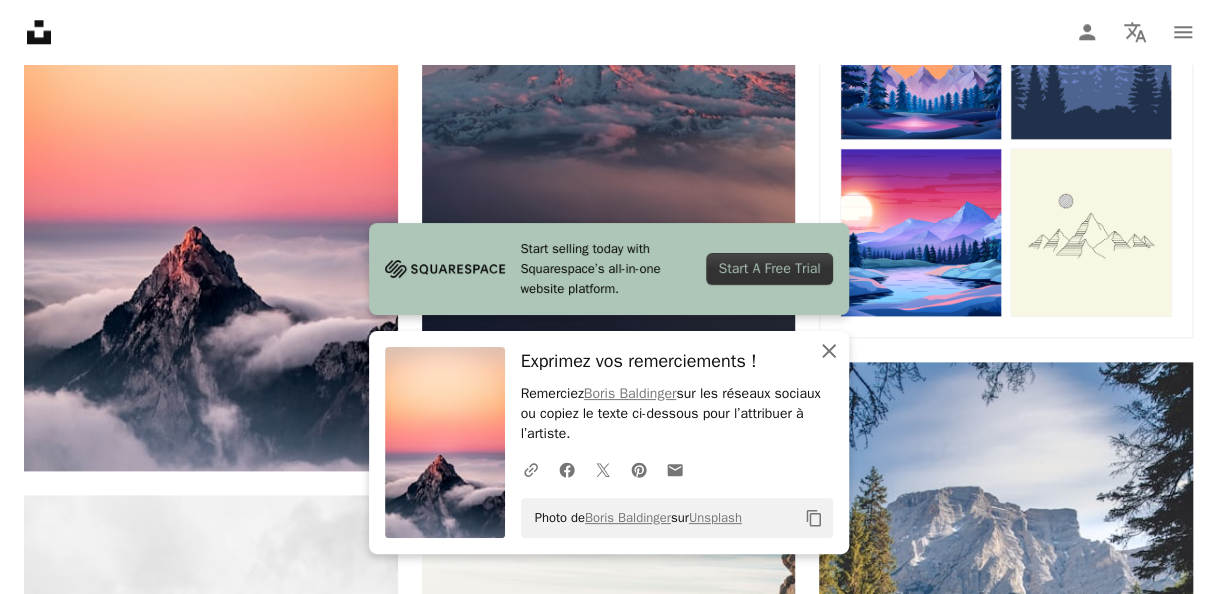 click on "An X shape" 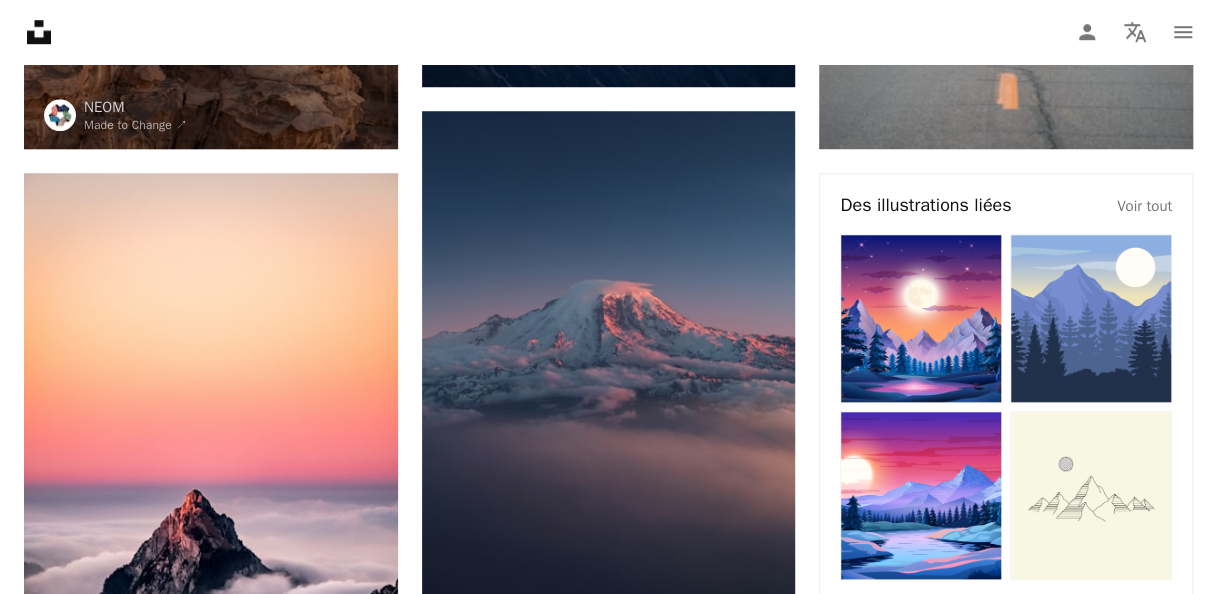 scroll, scrollTop: 600, scrollLeft: 0, axis: vertical 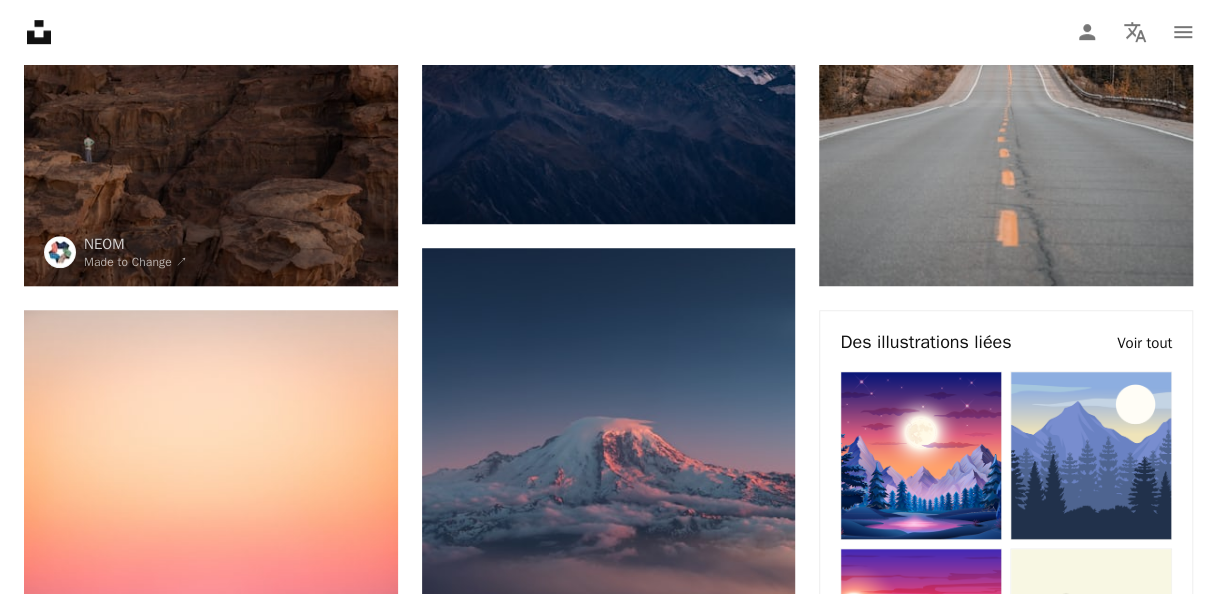 click on "Voir tout" at bounding box center (1144, 343) 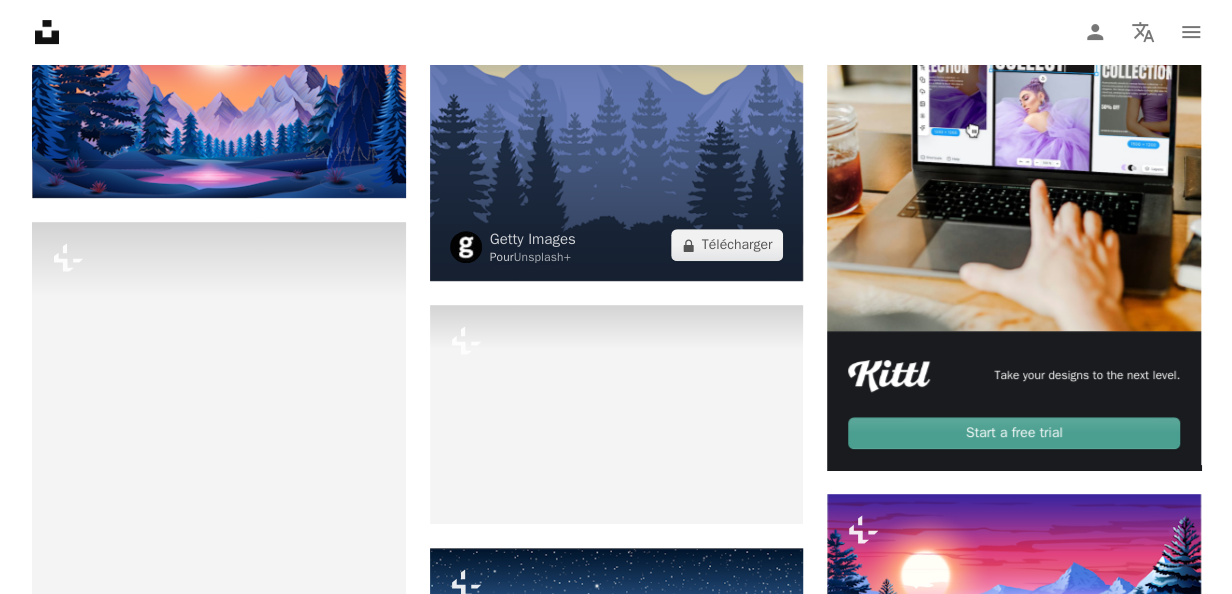 scroll, scrollTop: 0, scrollLeft: 0, axis: both 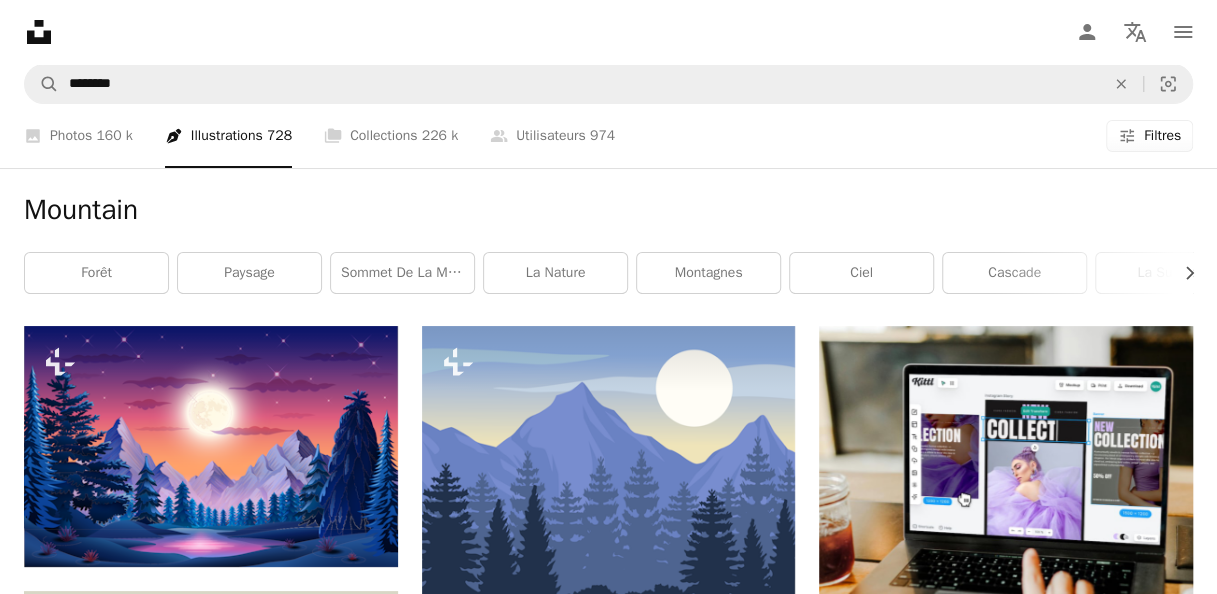 click on "Filtres" at bounding box center [1162, 136] 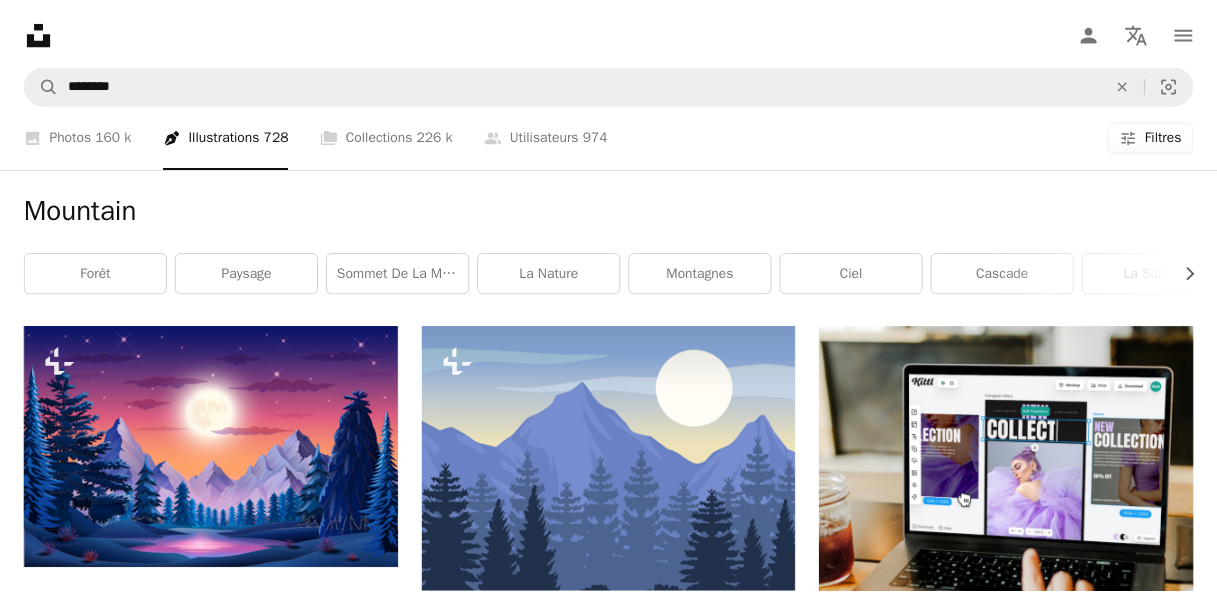 scroll, scrollTop: 196, scrollLeft: 0, axis: vertical 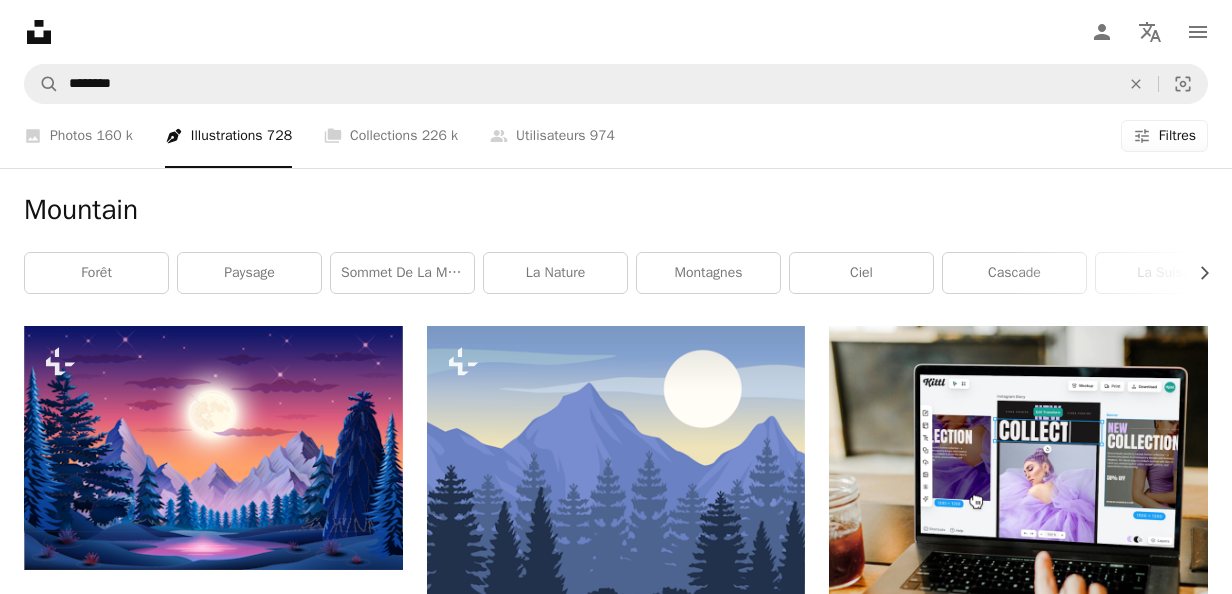 click on "Gratuite" at bounding box center [616, 4356] 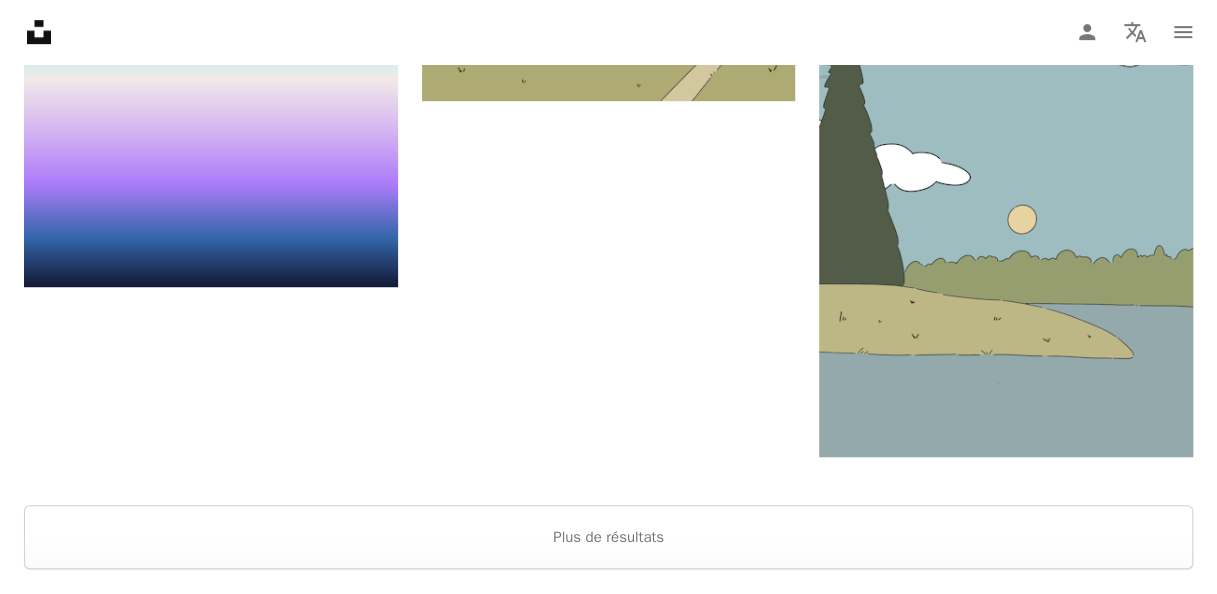 scroll, scrollTop: 4400, scrollLeft: 0, axis: vertical 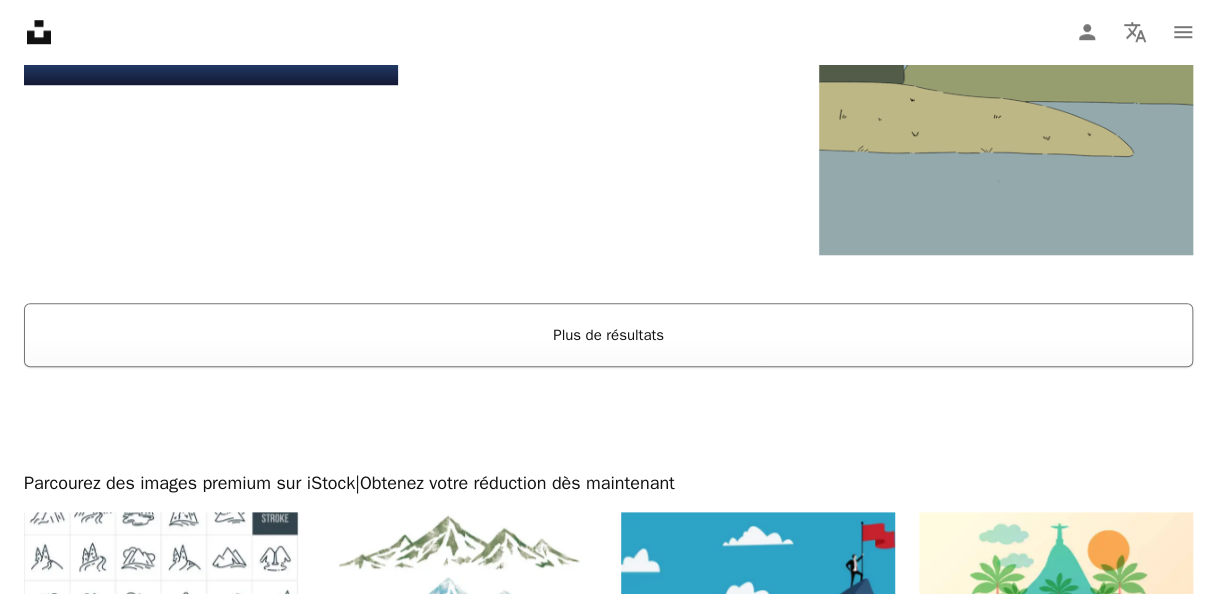click on "Plus de résultats" at bounding box center [608, 335] 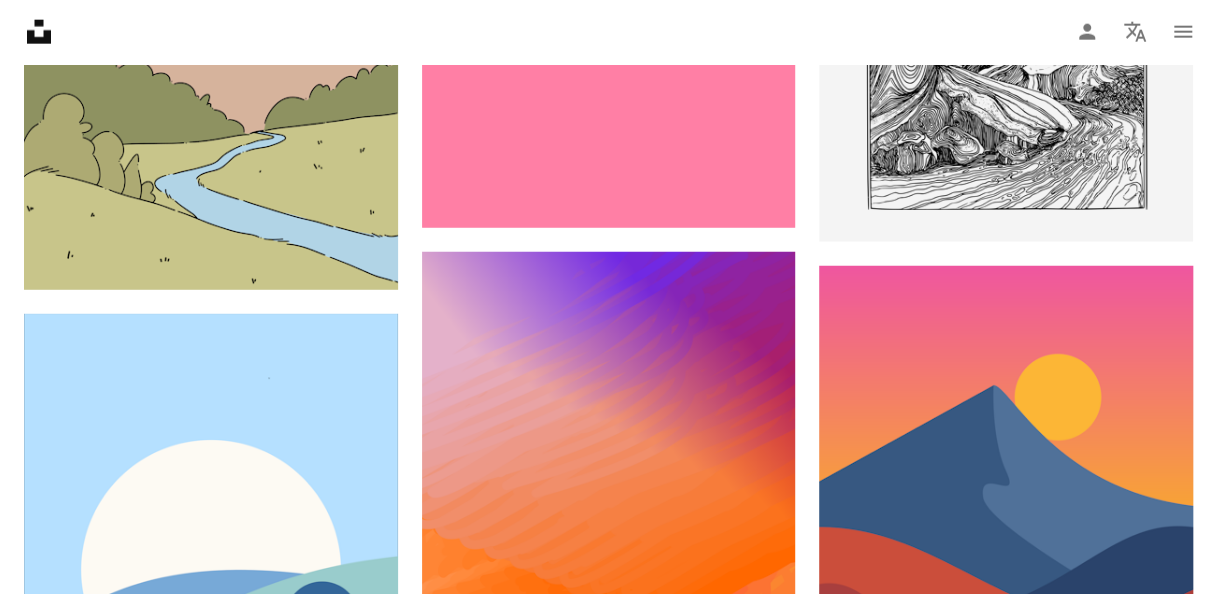 scroll, scrollTop: 2700, scrollLeft: 0, axis: vertical 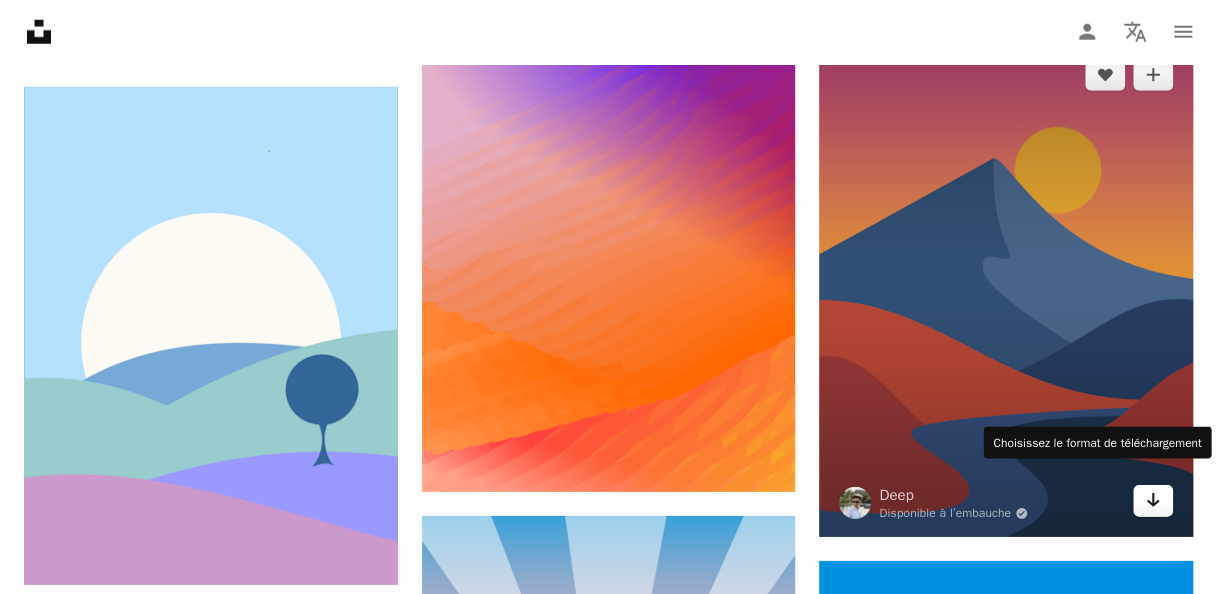 click on "Arrow pointing down" 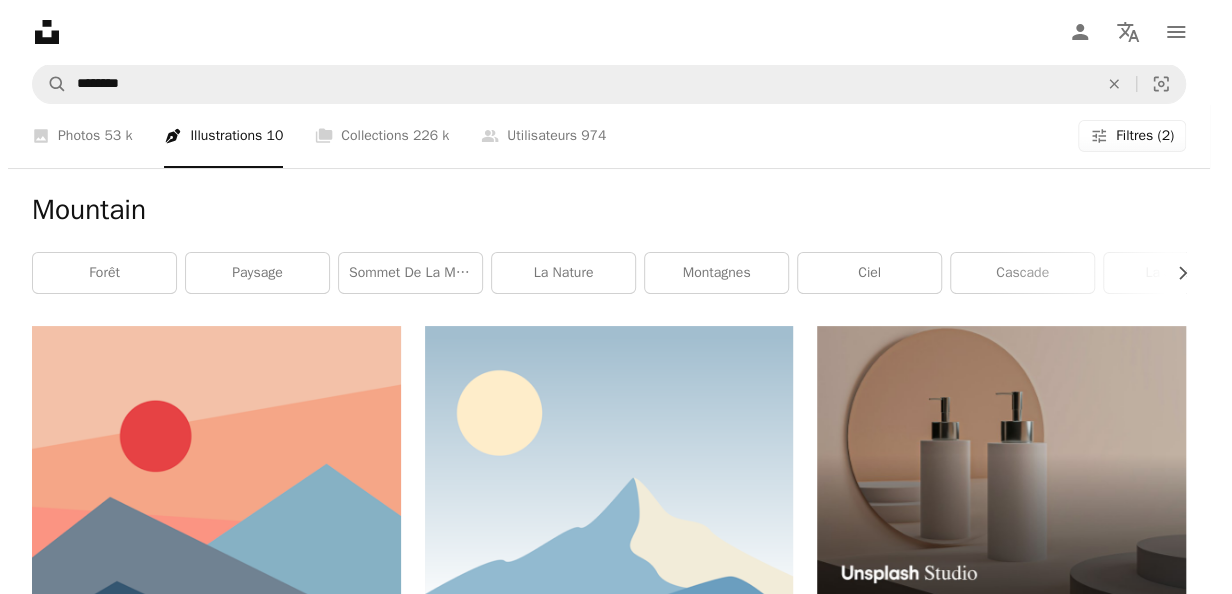 scroll, scrollTop: 0, scrollLeft: 0, axis: both 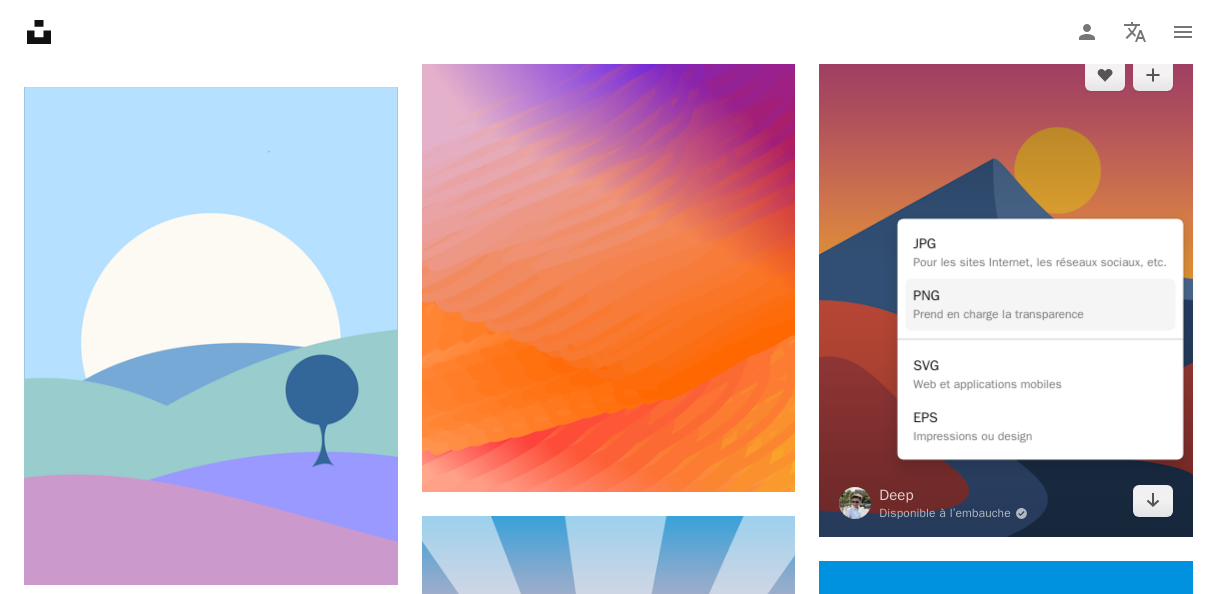 click on "PNG Prend en charge la transparence" at bounding box center [1040, 305] 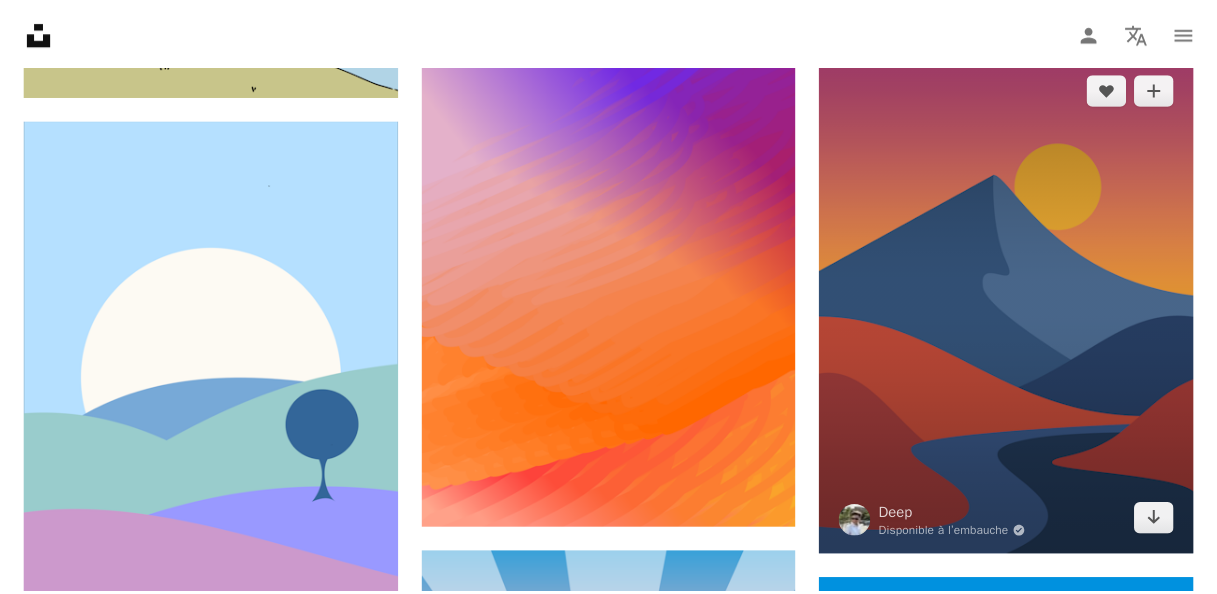 scroll, scrollTop: 2700, scrollLeft: 0, axis: vertical 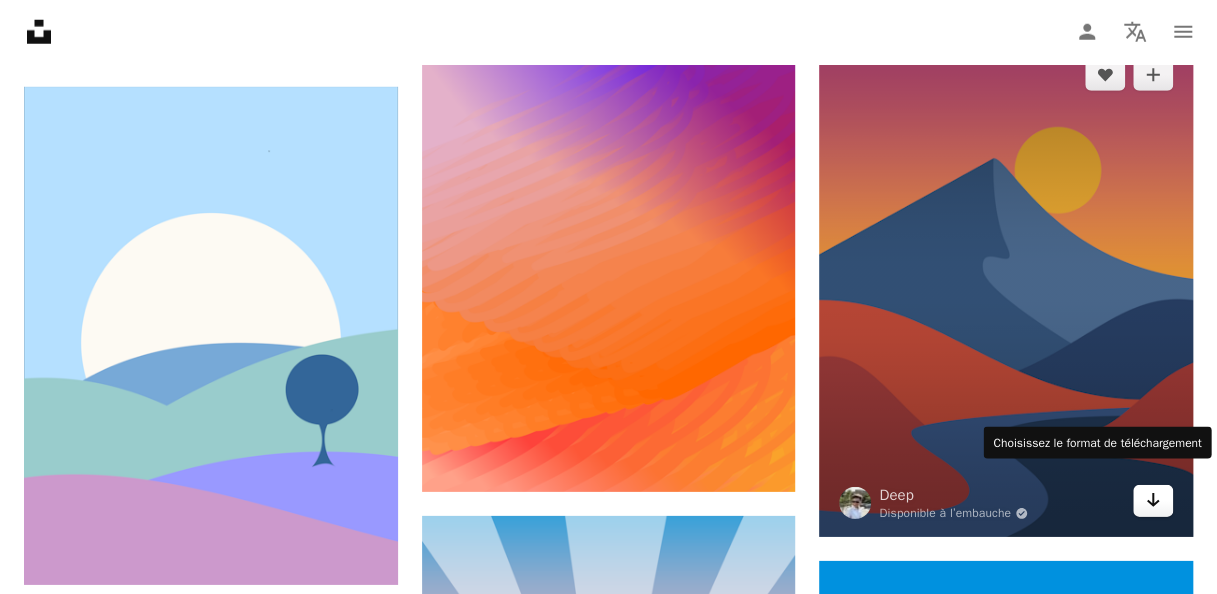 click on "Arrow pointing down" 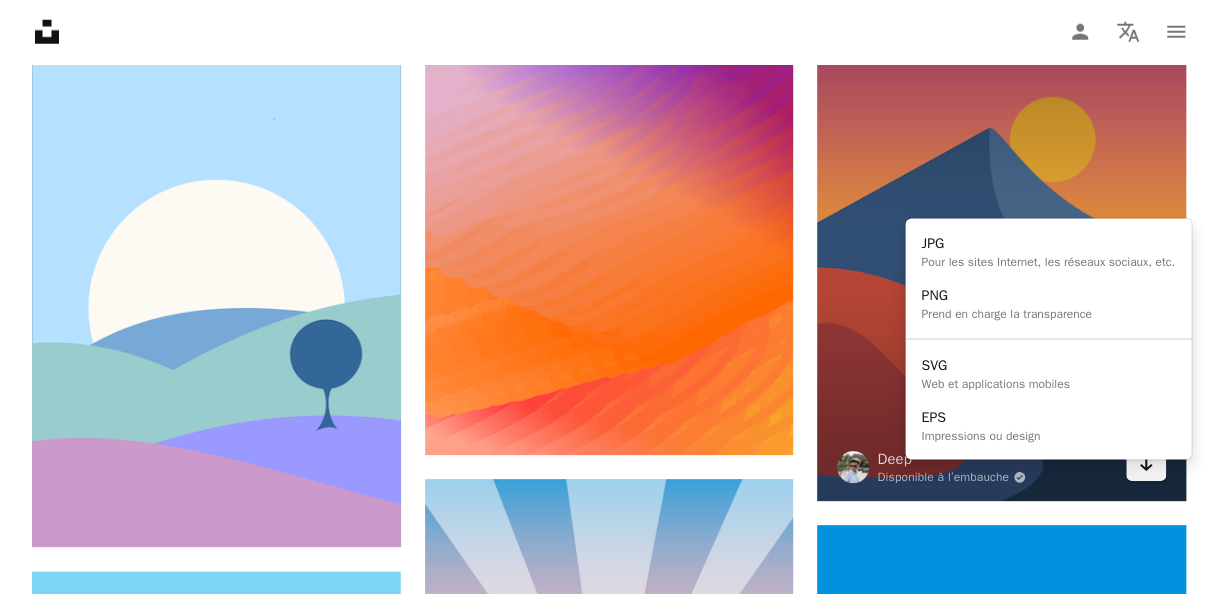 scroll, scrollTop: 0, scrollLeft: 0, axis: both 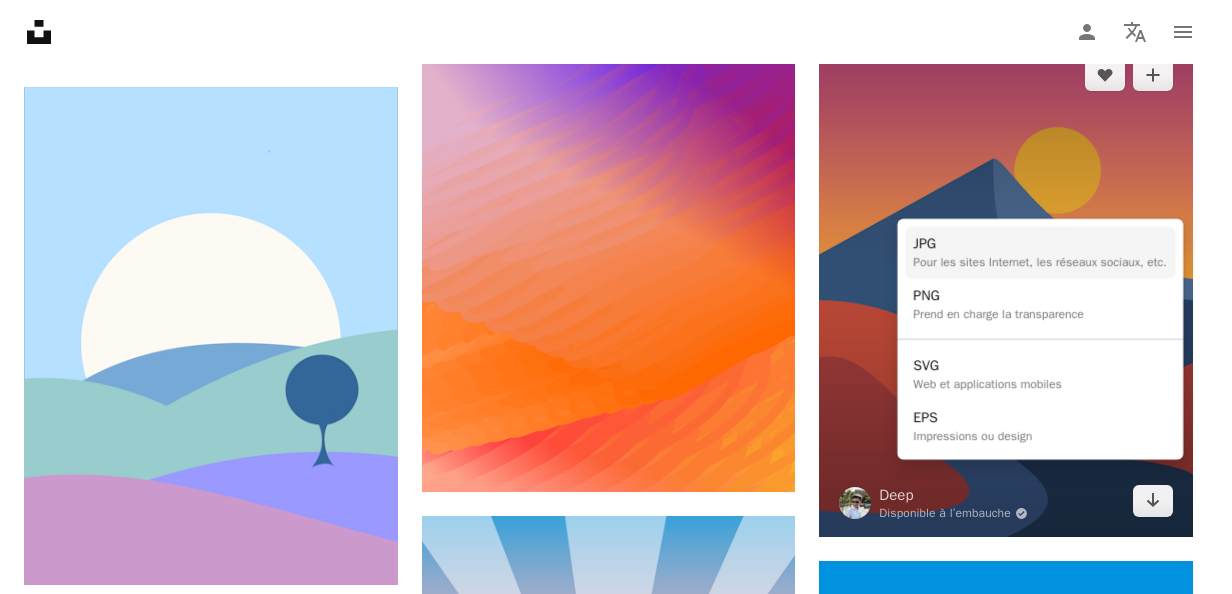 click on "Pour les sites Internet, les réseaux sociaux, etc." at bounding box center [1040, 263] 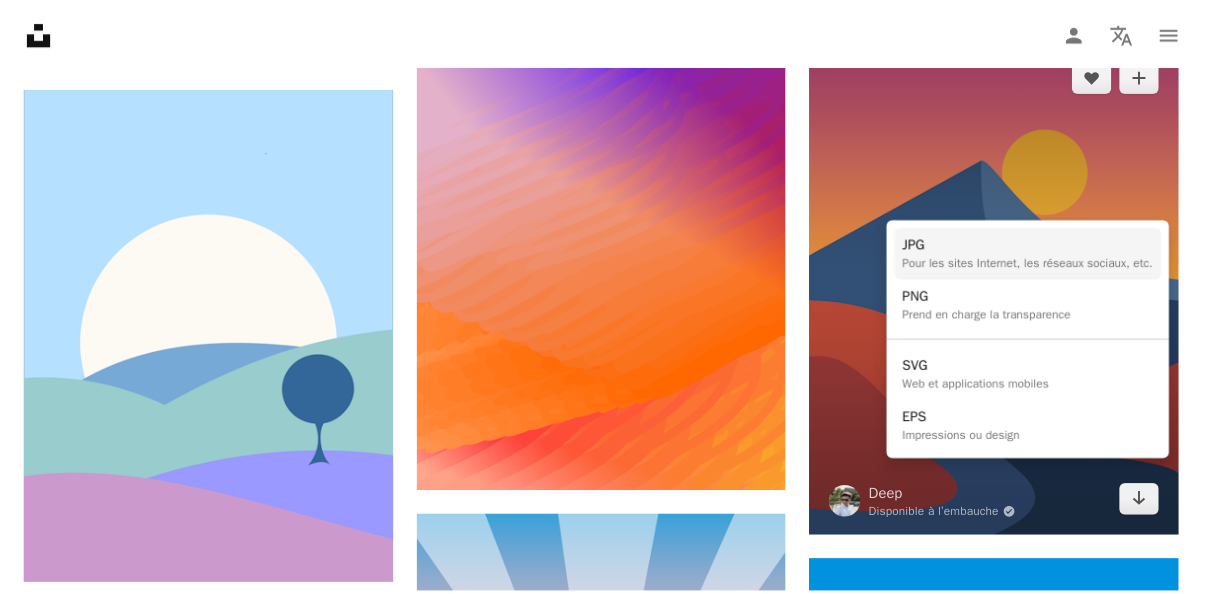 scroll, scrollTop: 2700, scrollLeft: 0, axis: vertical 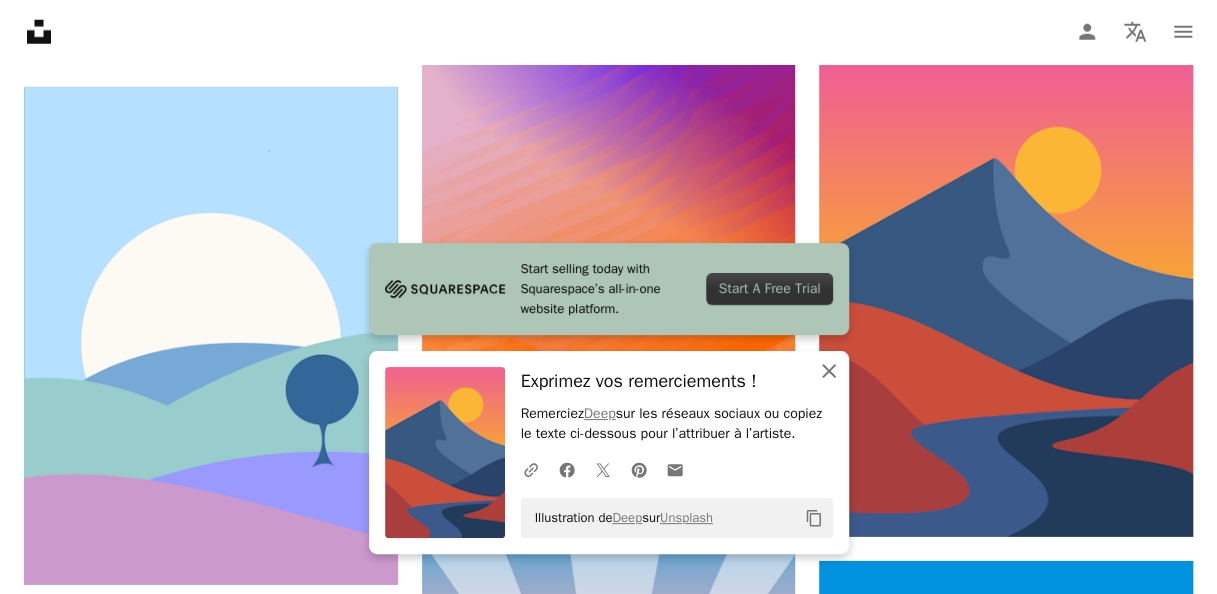 click on "An X shape" 